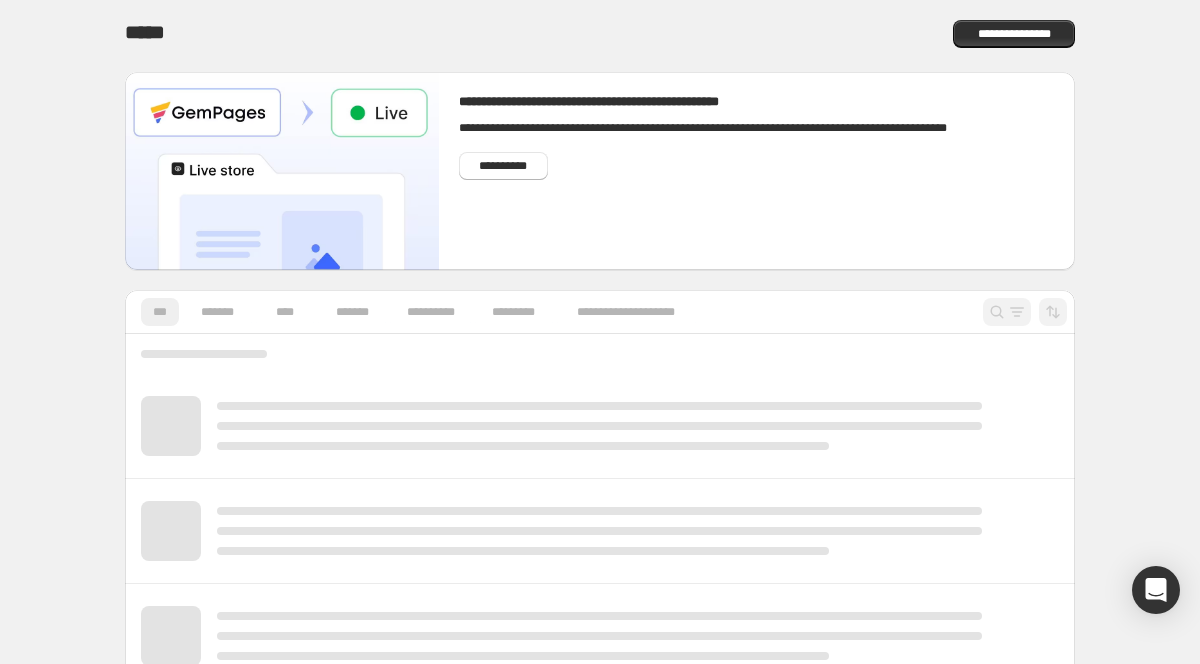 scroll, scrollTop: 0, scrollLeft: 0, axis: both 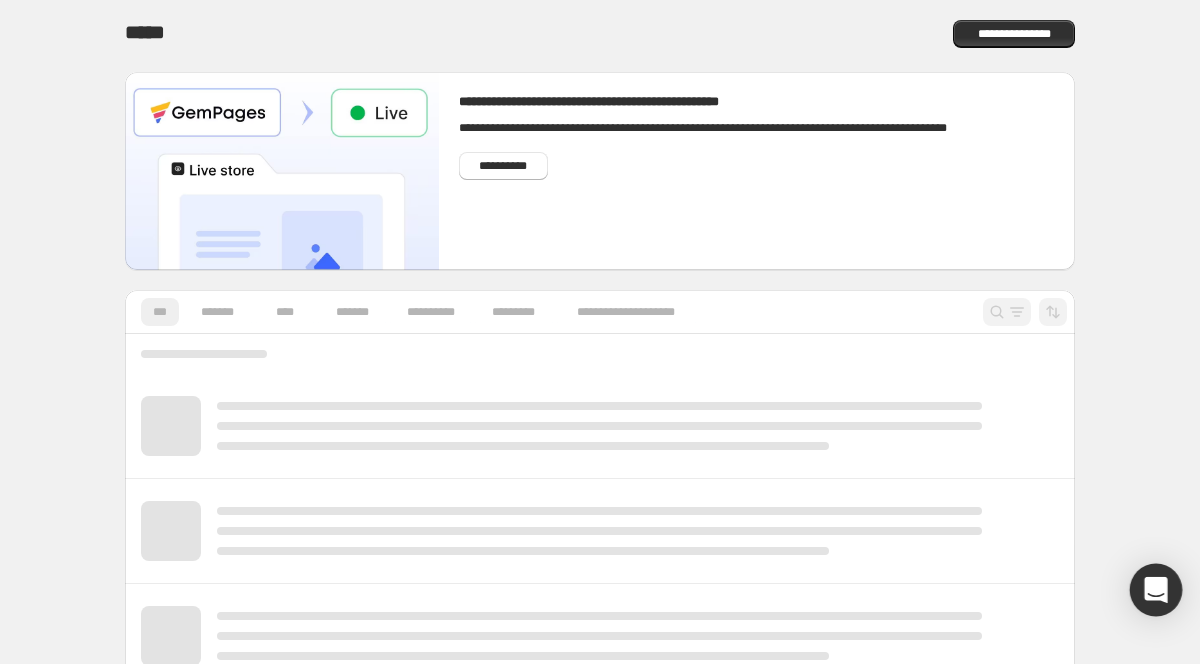 click 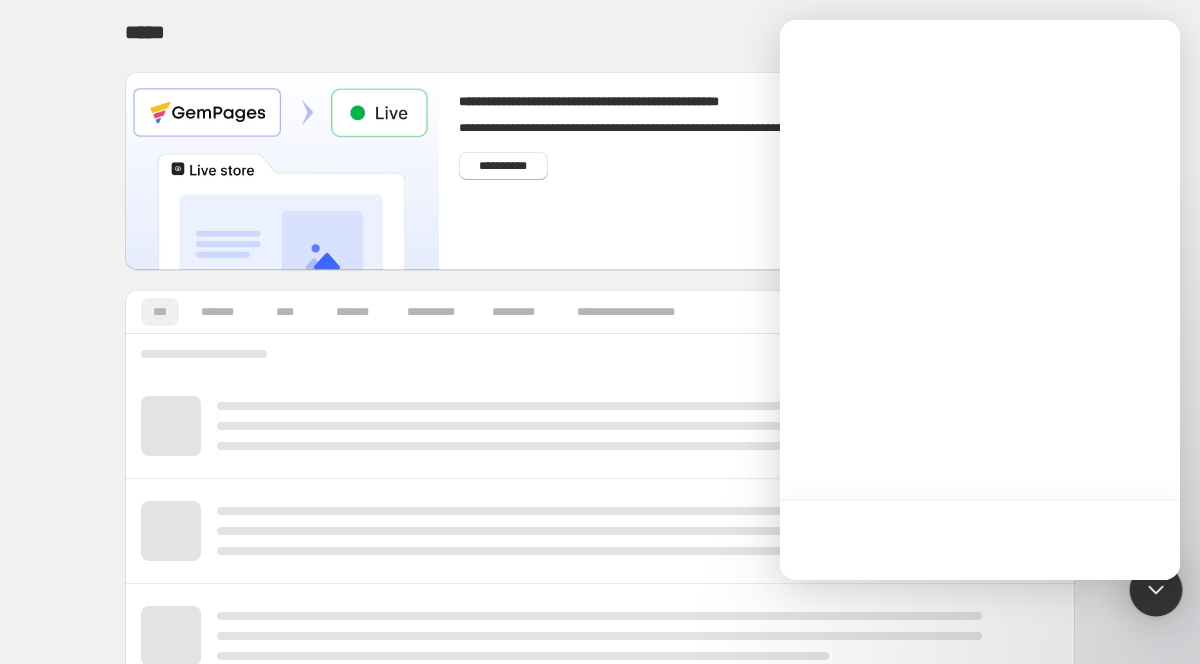 scroll, scrollTop: 0, scrollLeft: 0, axis: both 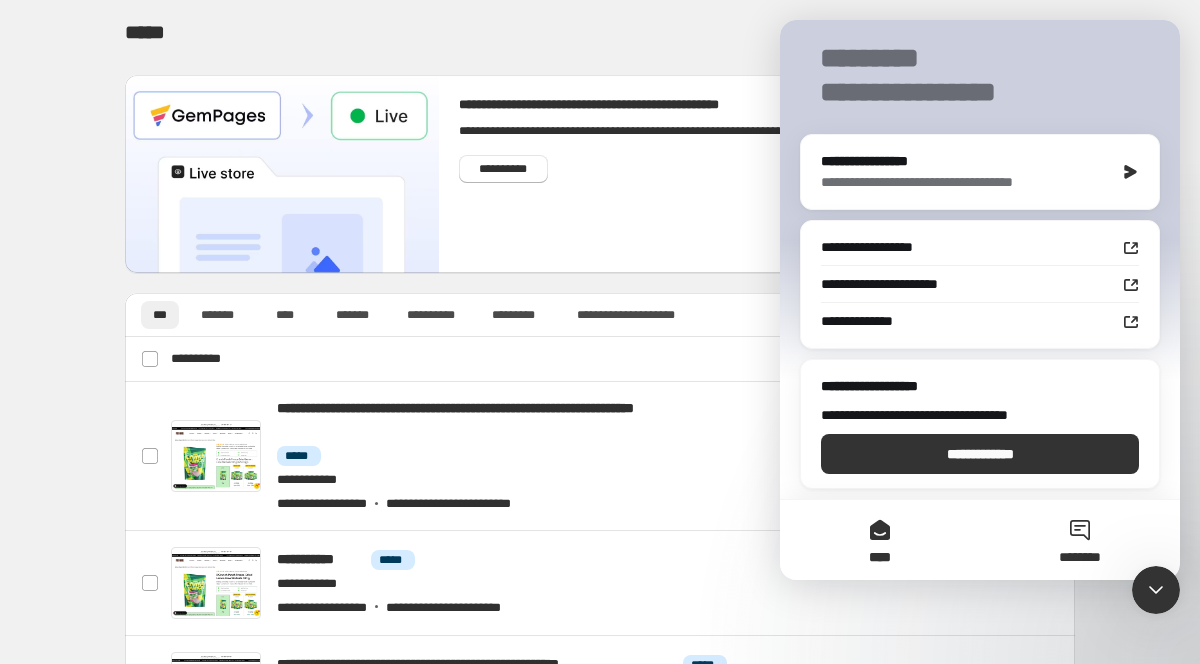 click on "********" at bounding box center [1080, 540] 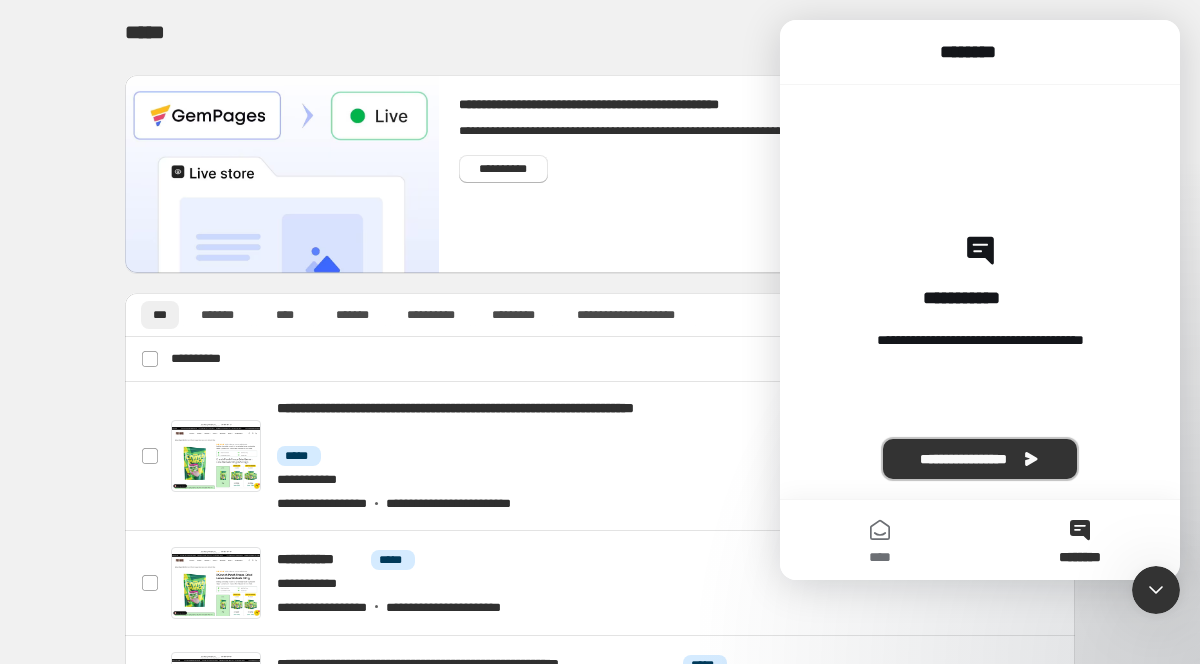 click on "**********" at bounding box center (980, 459) 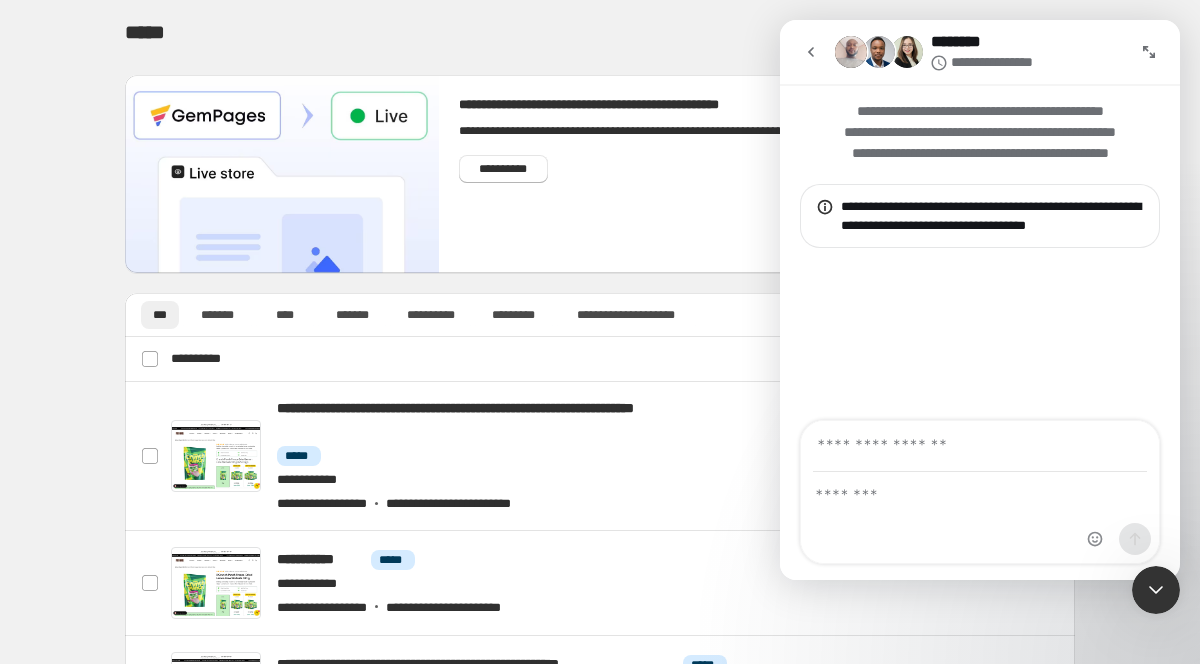 click at bounding box center (980, 446) 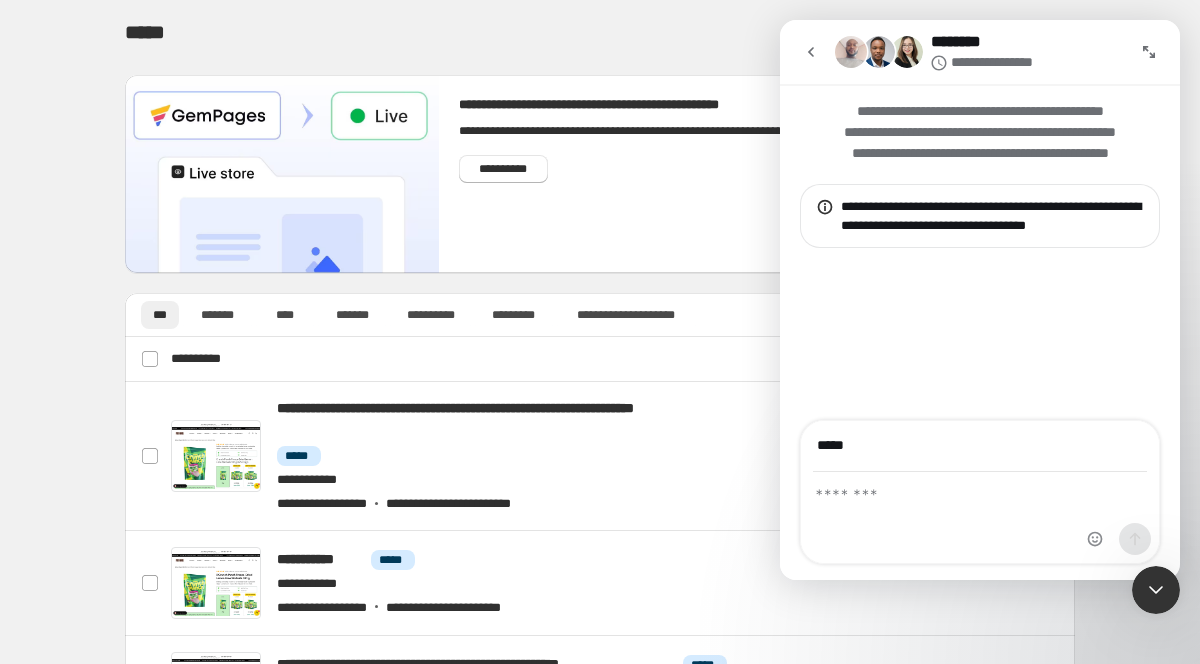 type on "**********" 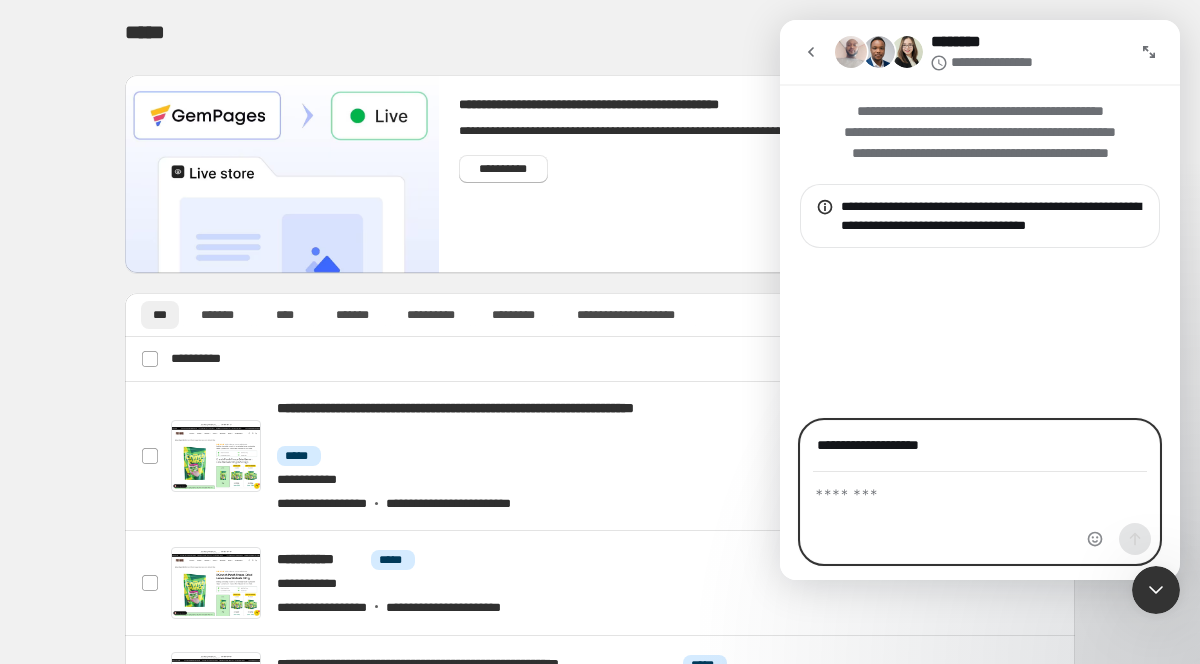 click at bounding box center (980, 490) 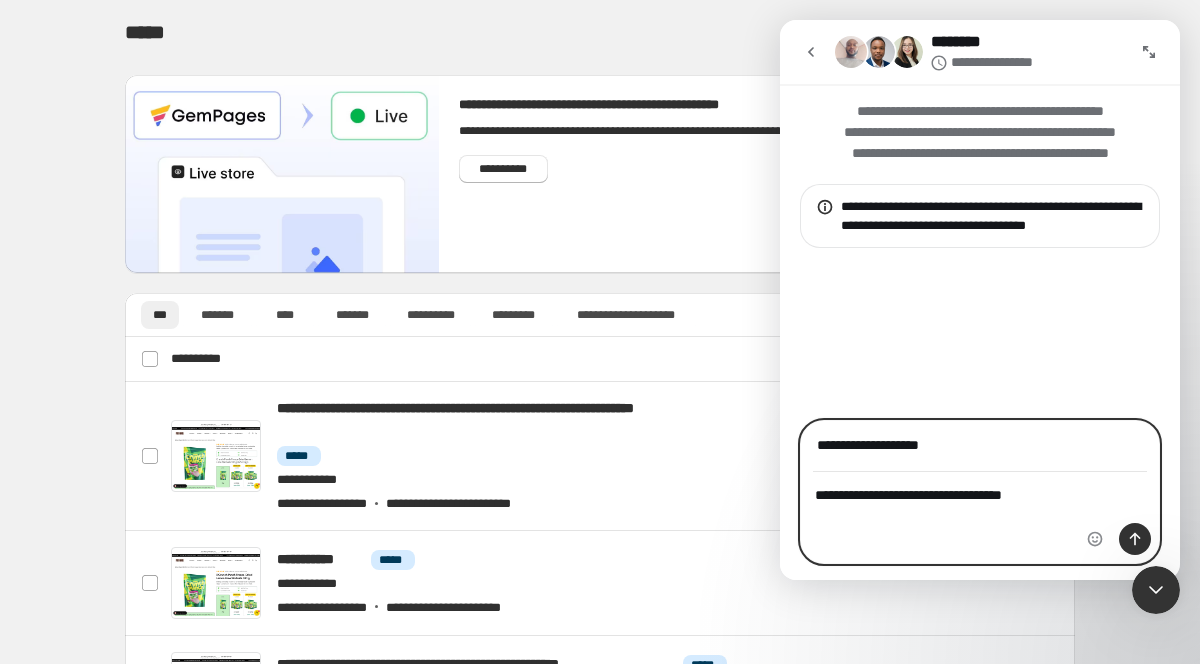 type on "**********" 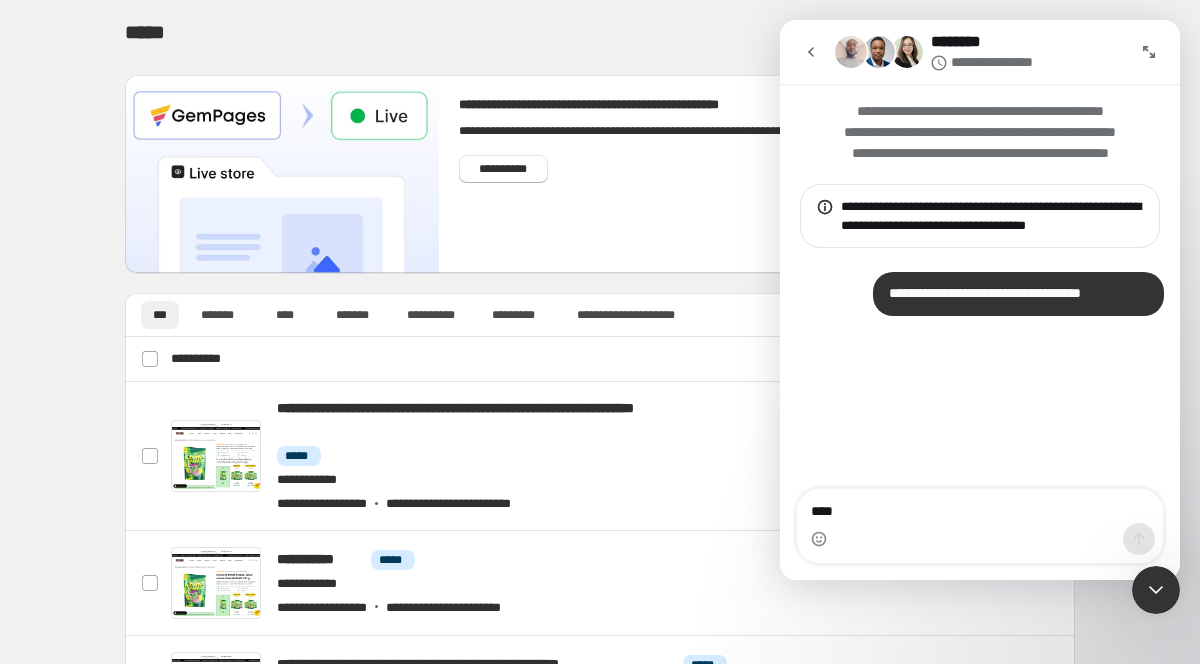 type on "****" 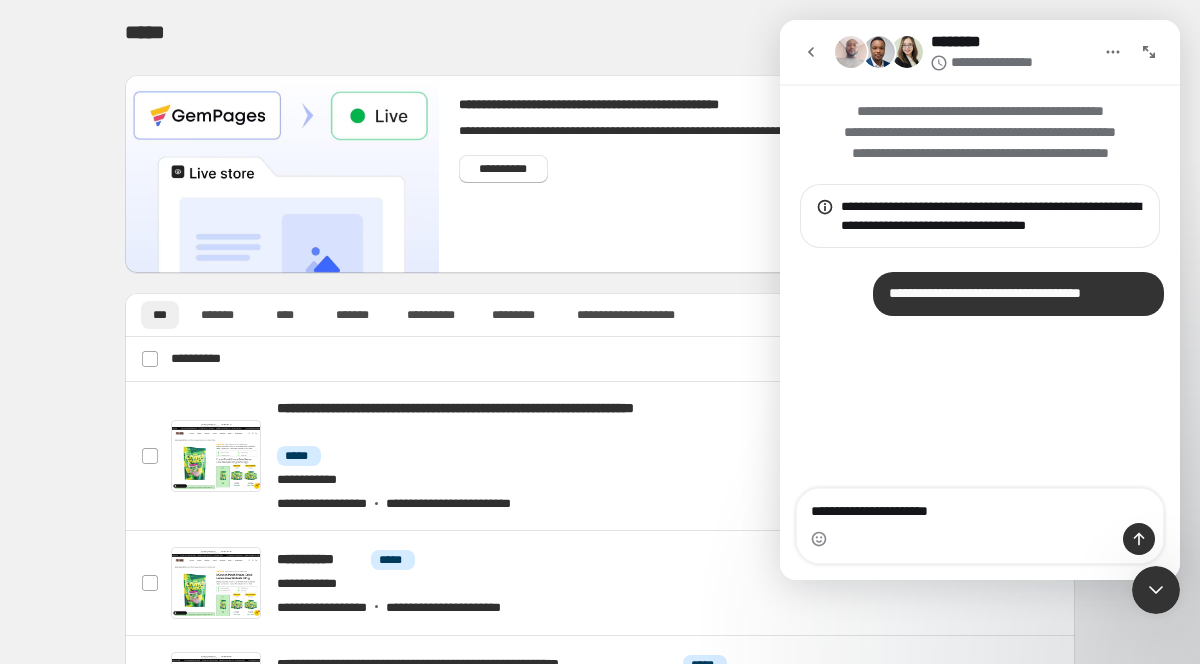 type on "**********" 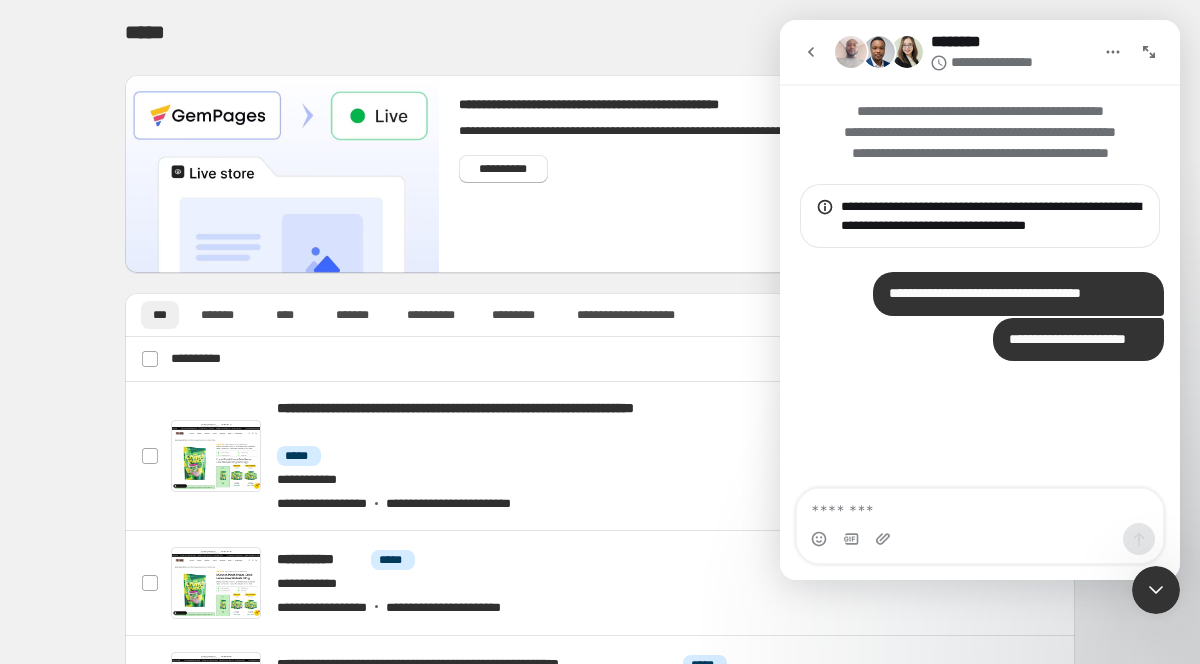 type 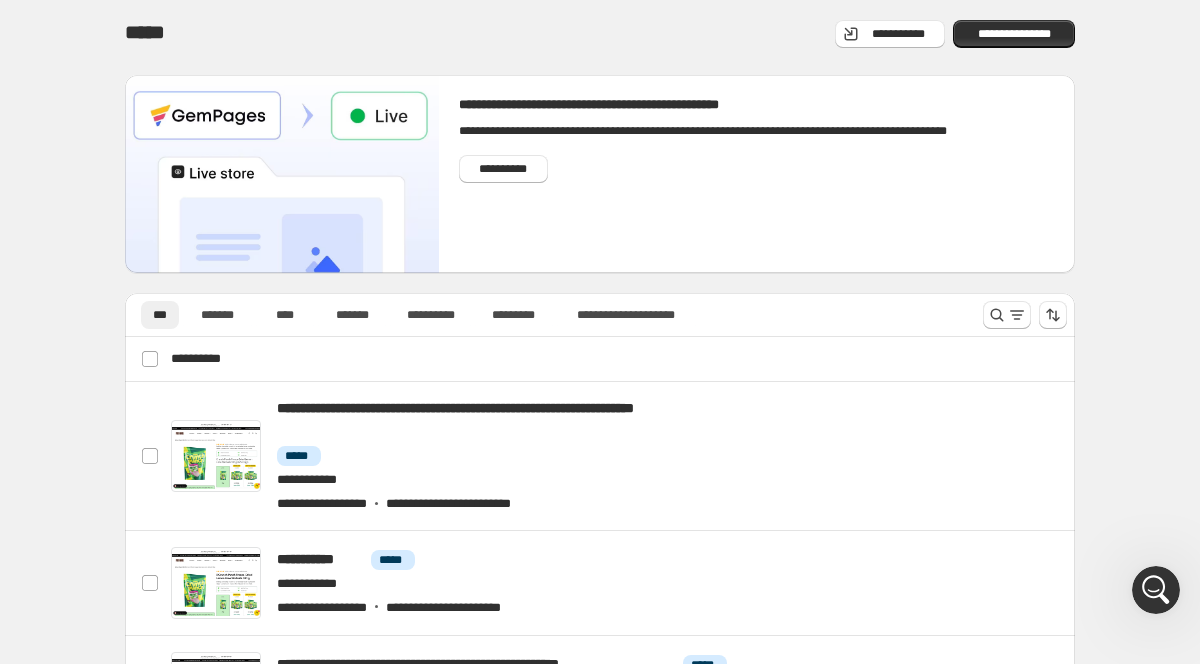 scroll, scrollTop: 0, scrollLeft: 0, axis: both 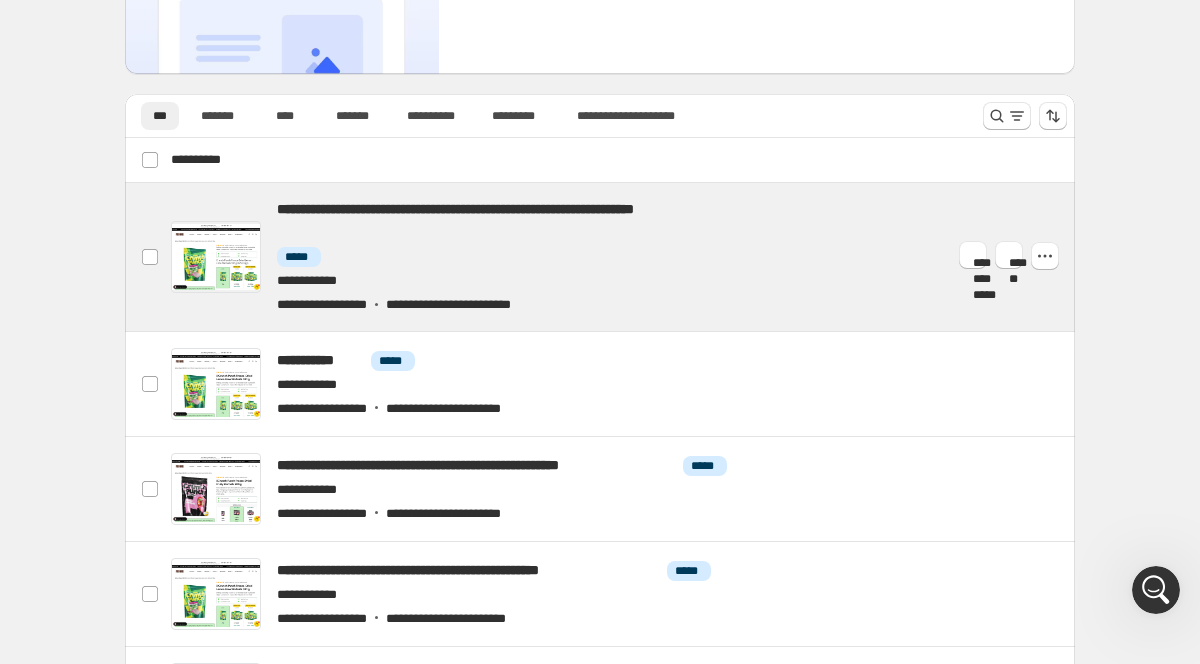 click at bounding box center [624, 384] 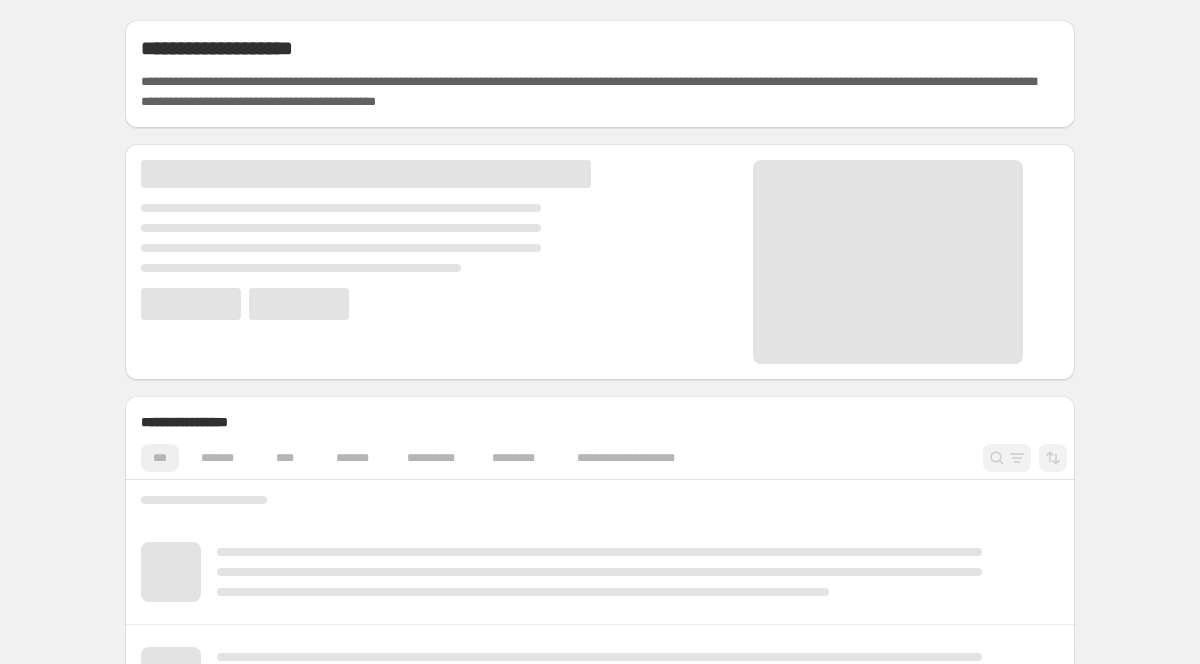 scroll, scrollTop: 0, scrollLeft: 0, axis: both 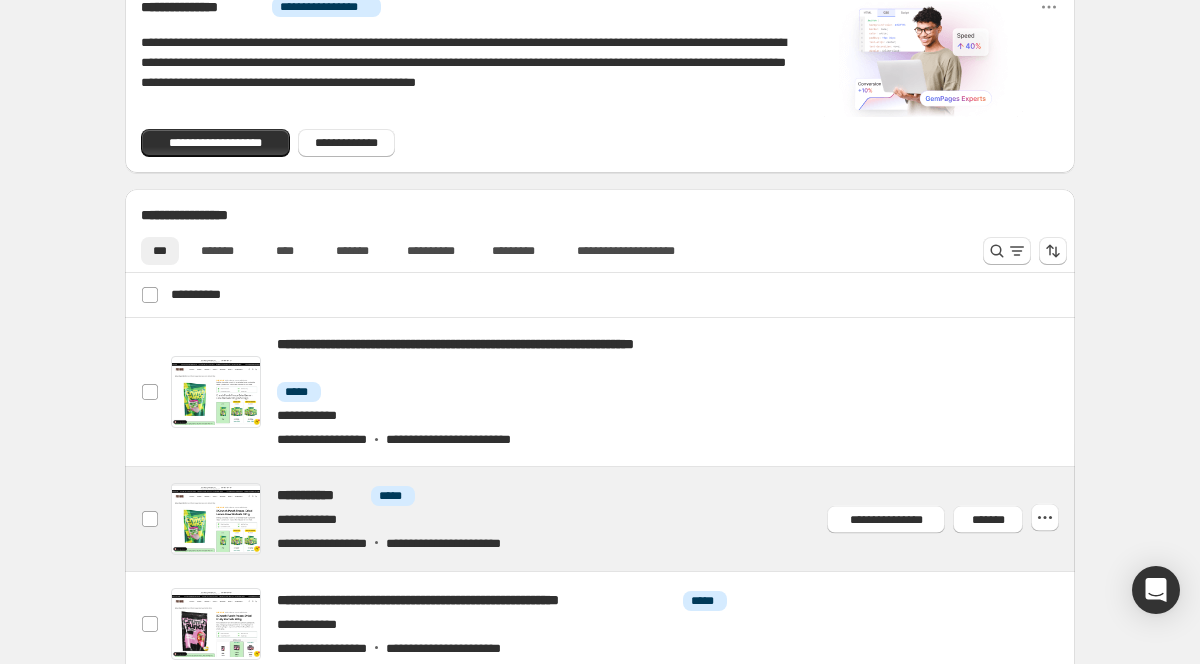 click at bounding box center (624, 519) 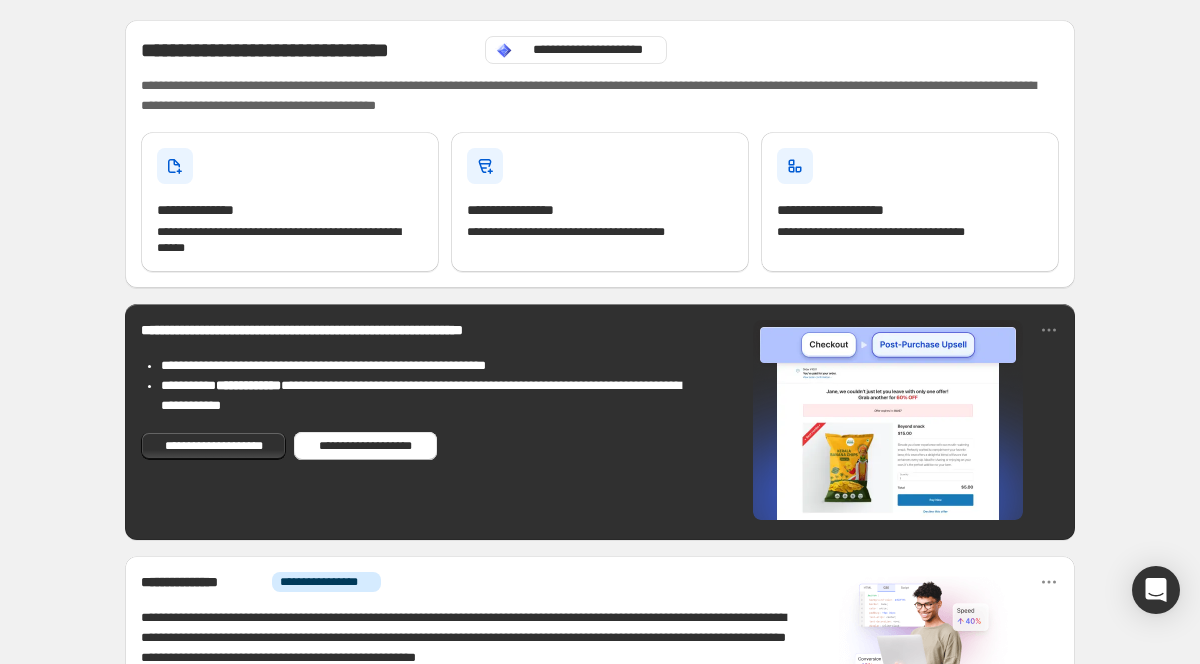 scroll, scrollTop: 0, scrollLeft: 0, axis: both 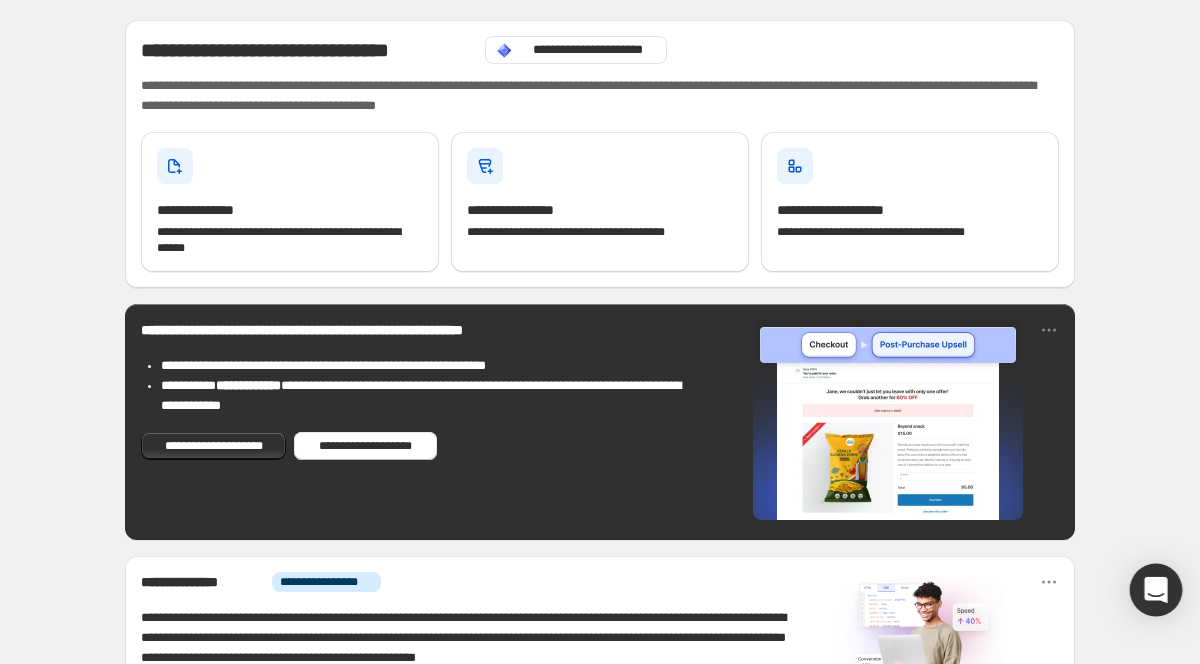 click 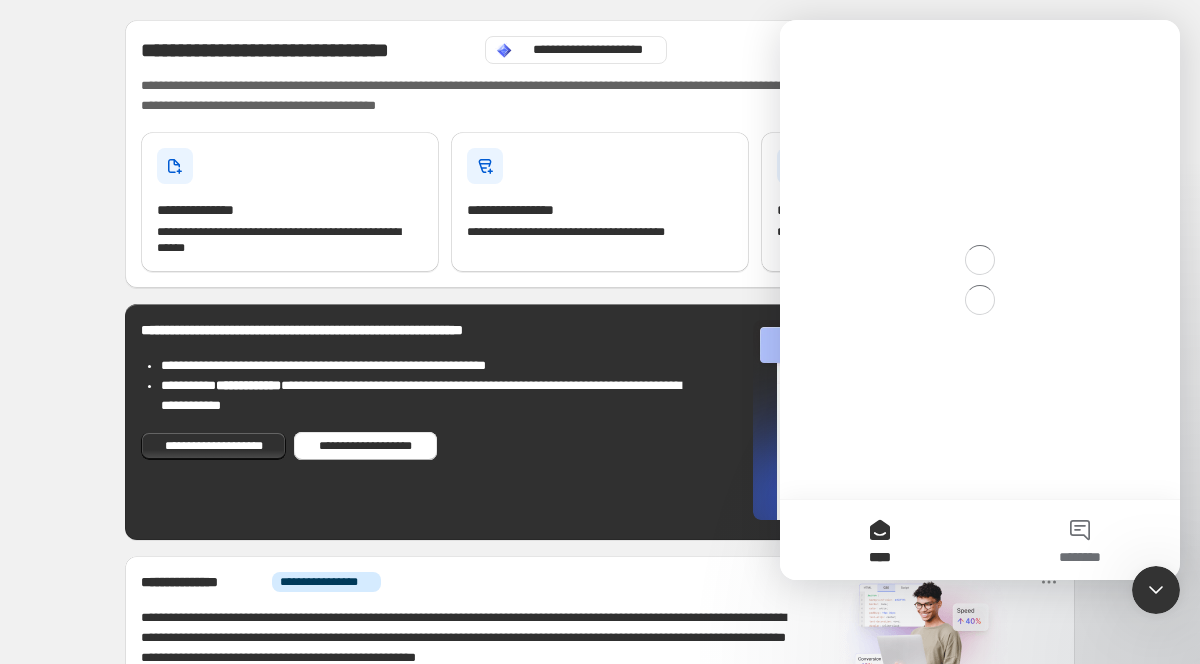 scroll, scrollTop: 0, scrollLeft: 0, axis: both 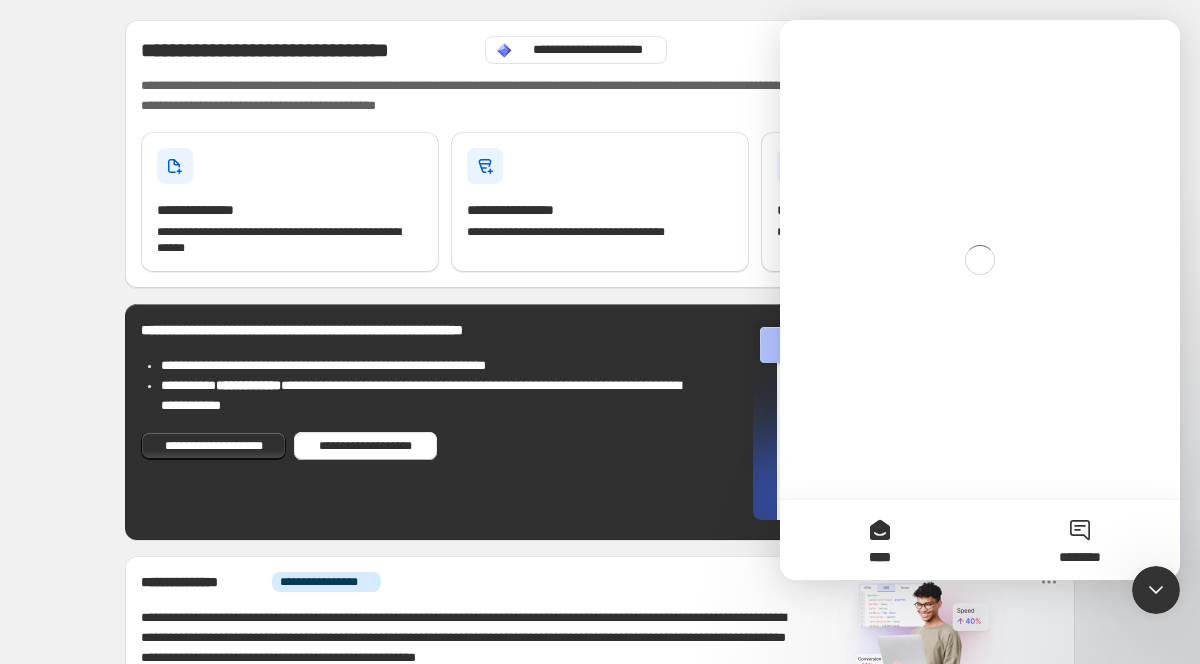 click on "********" at bounding box center (1080, 540) 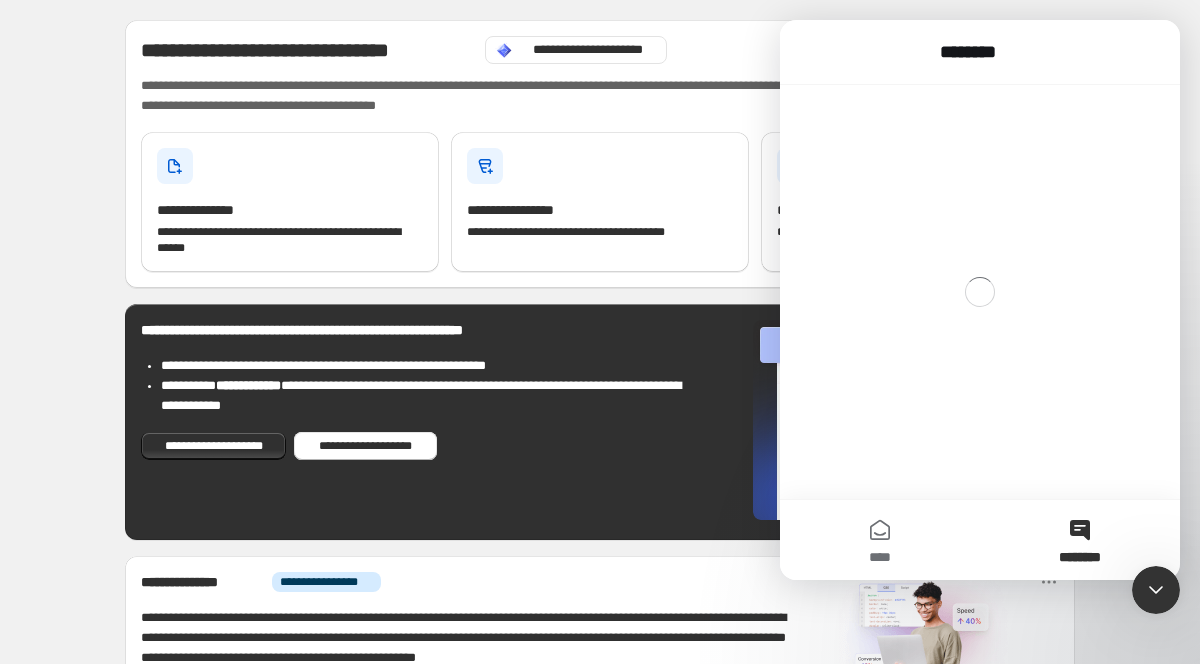 click at bounding box center (1156, 590) 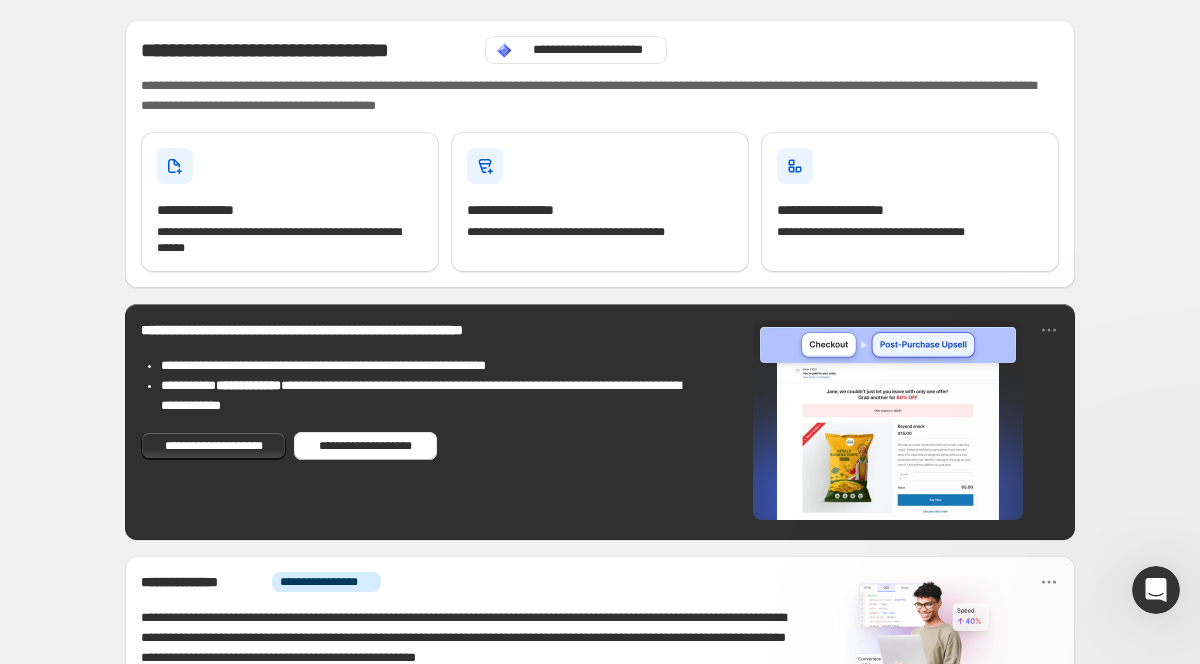 scroll, scrollTop: 0, scrollLeft: 0, axis: both 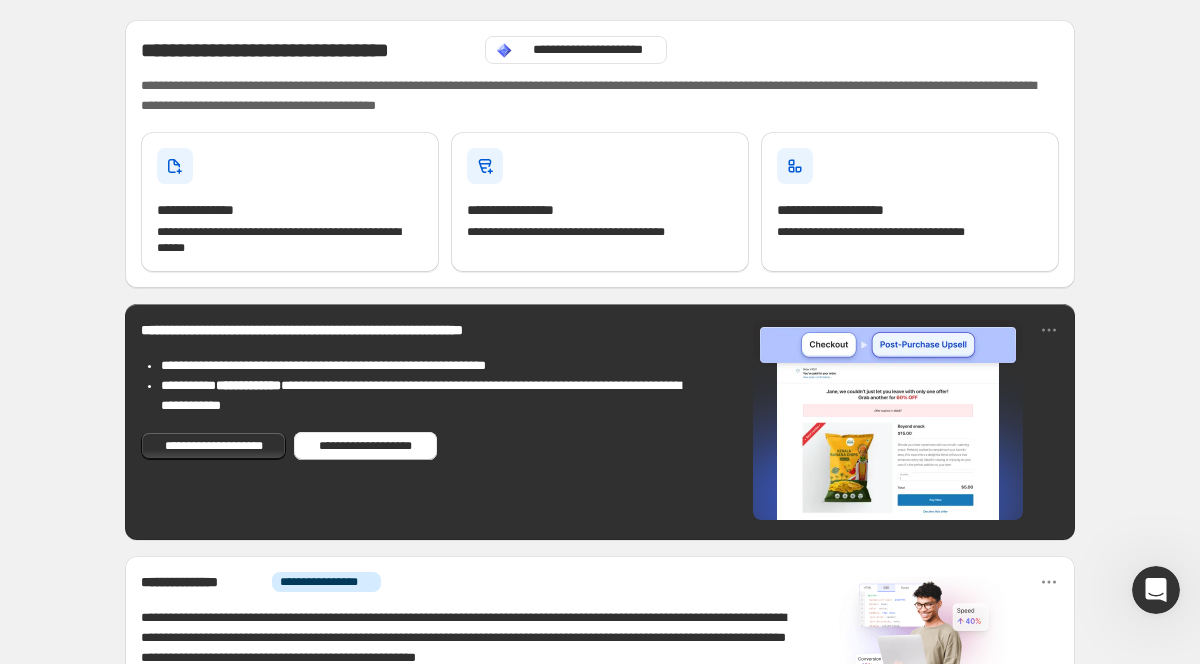 click at bounding box center (1156, 590) 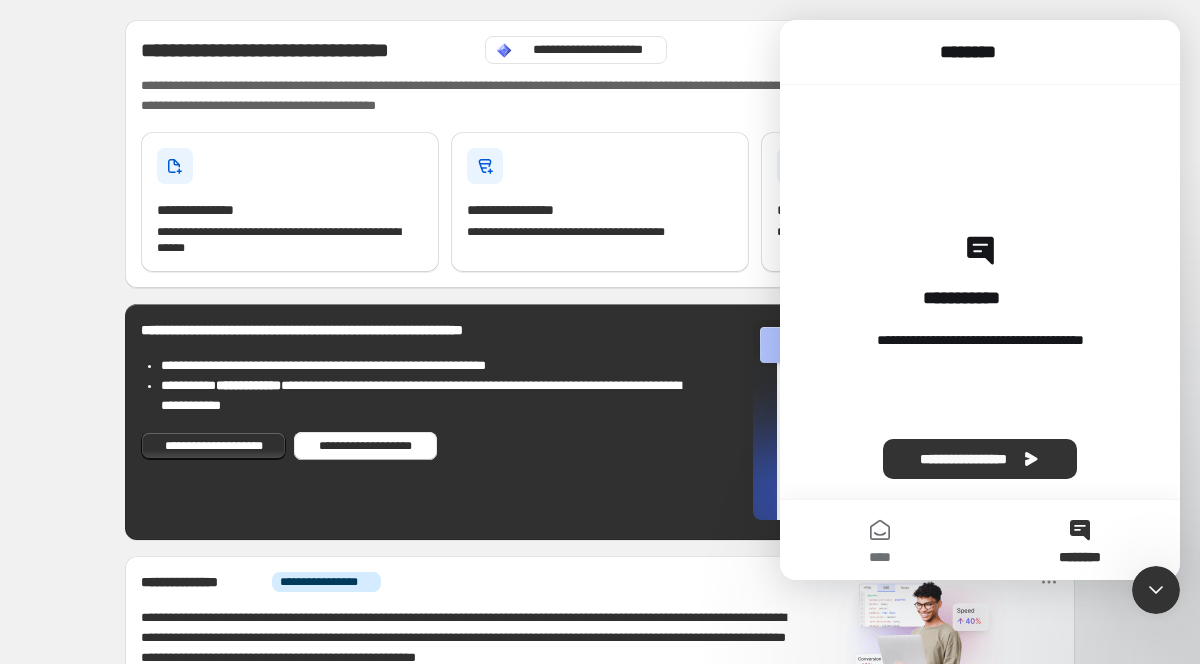 click on "**********" at bounding box center (980, 459) 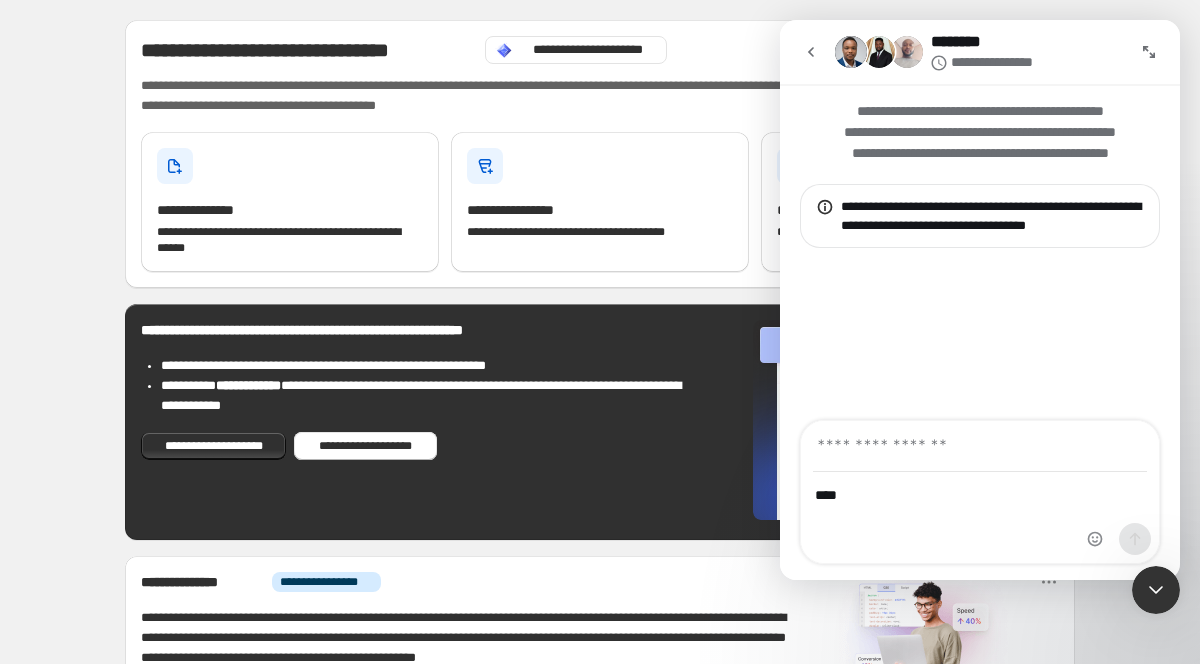 click at bounding box center (1149, 52) 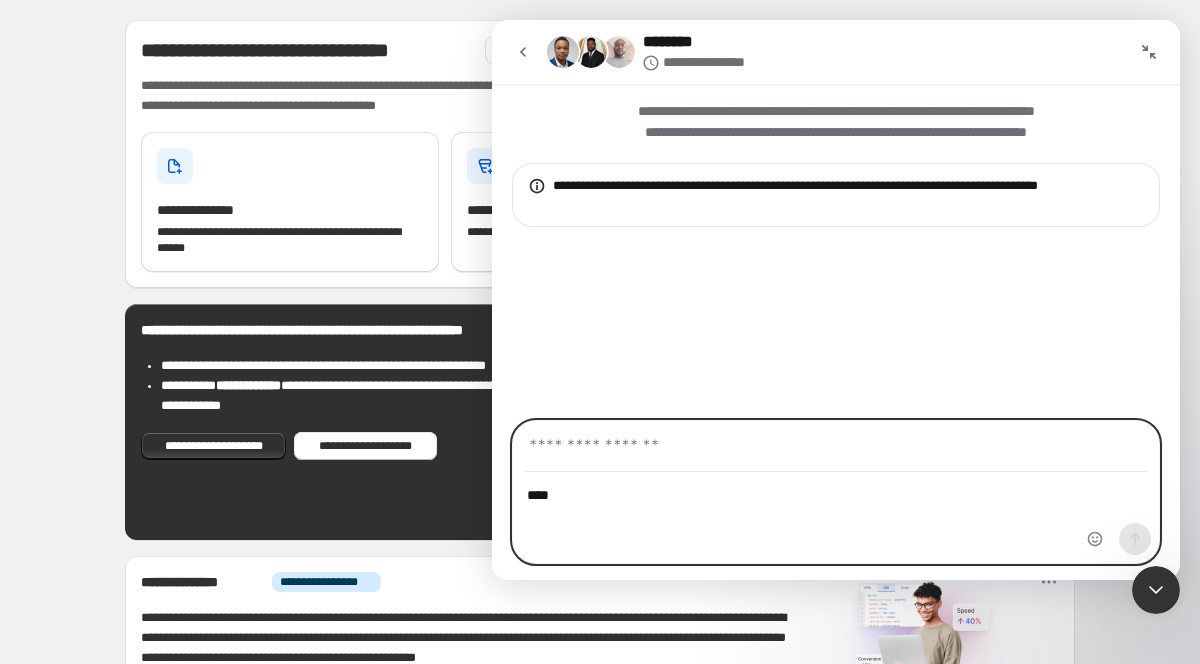 click on "****" at bounding box center [836, 490] 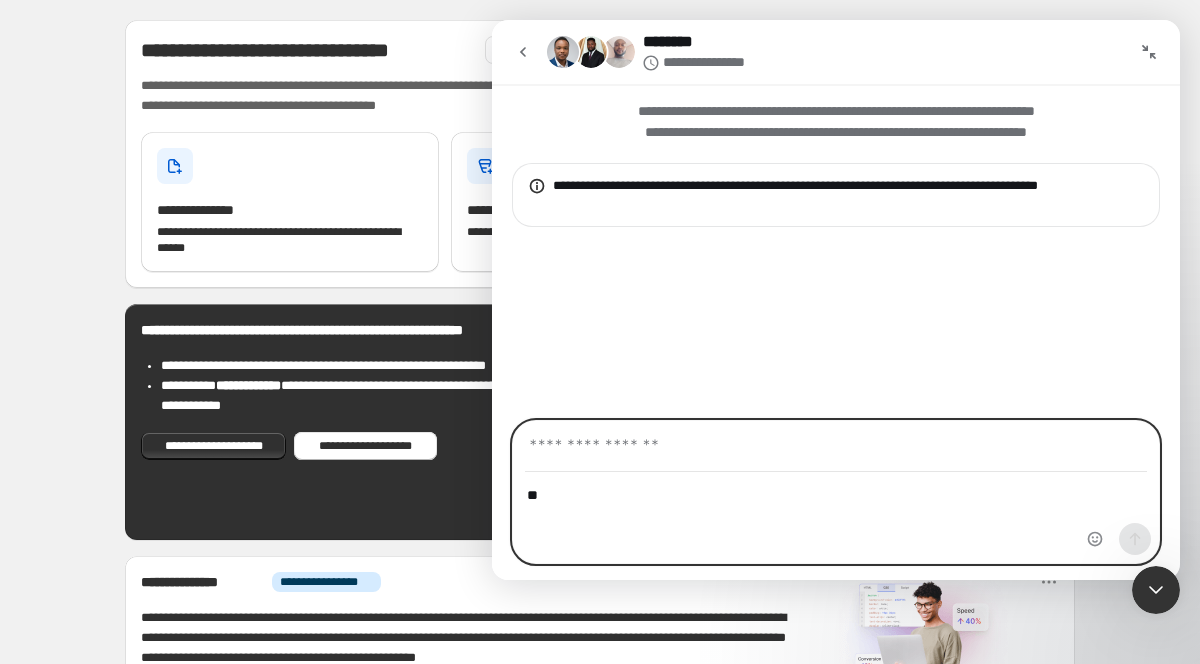 type on "*" 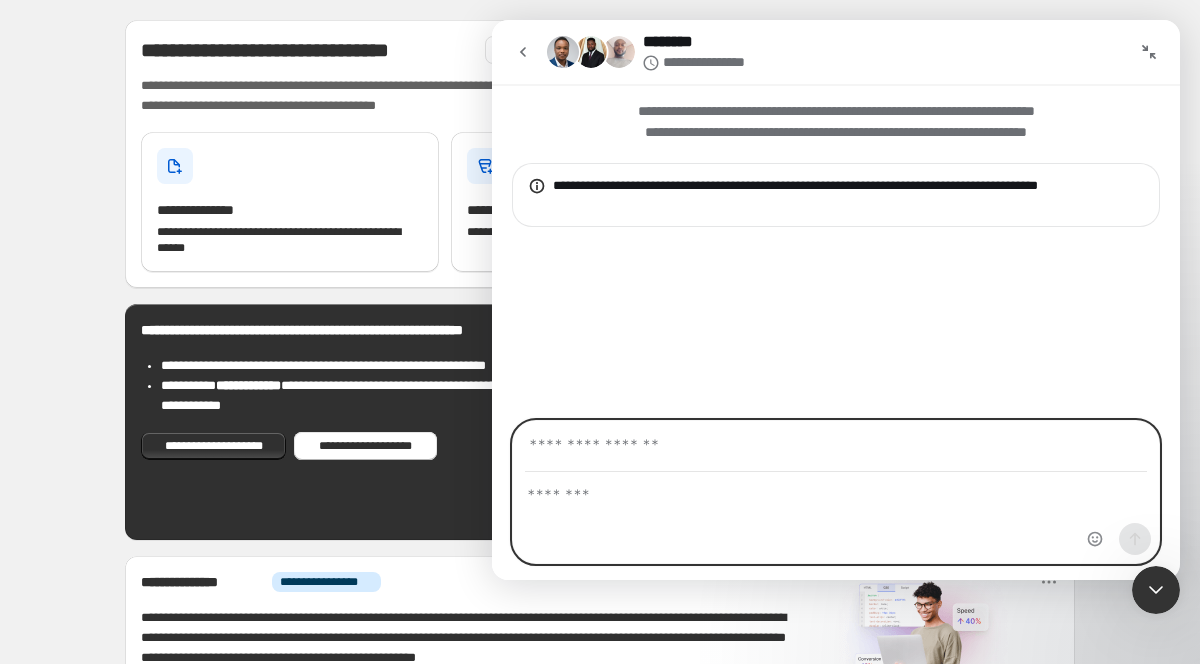type 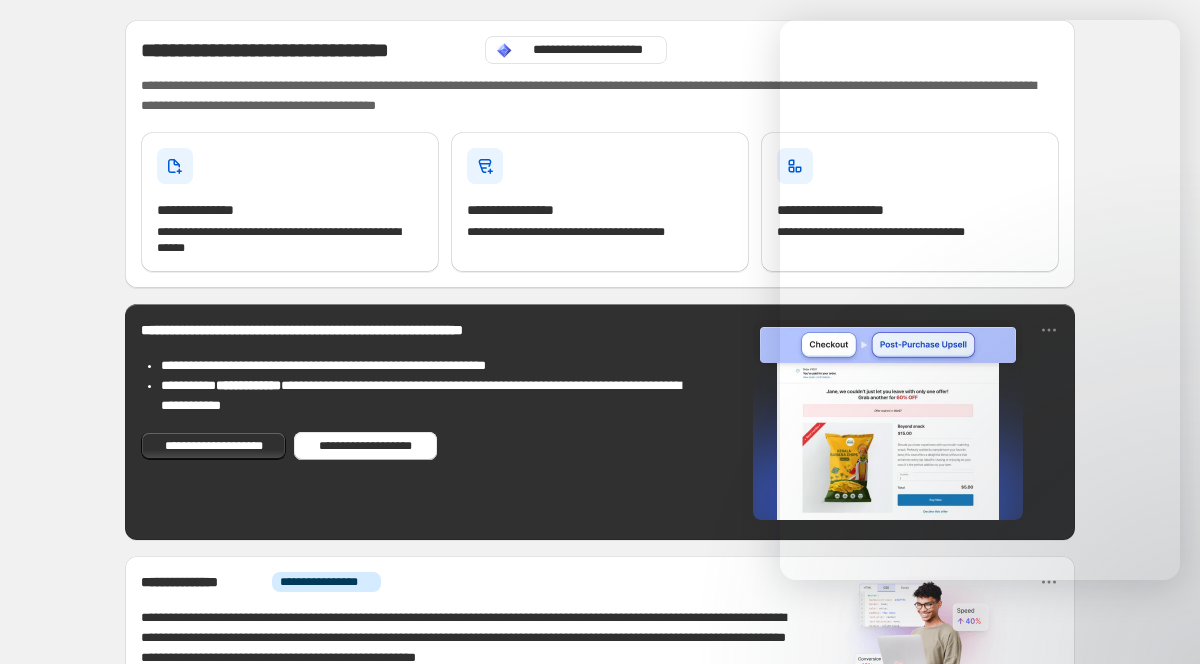 scroll, scrollTop: 0, scrollLeft: 0, axis: both 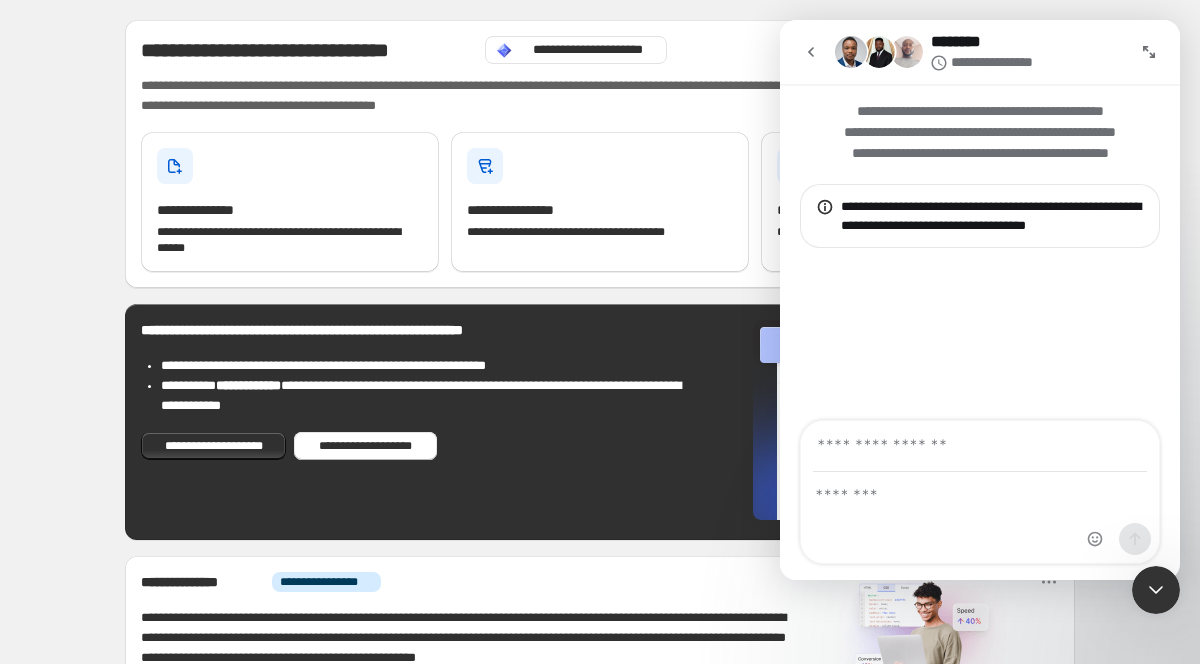 click 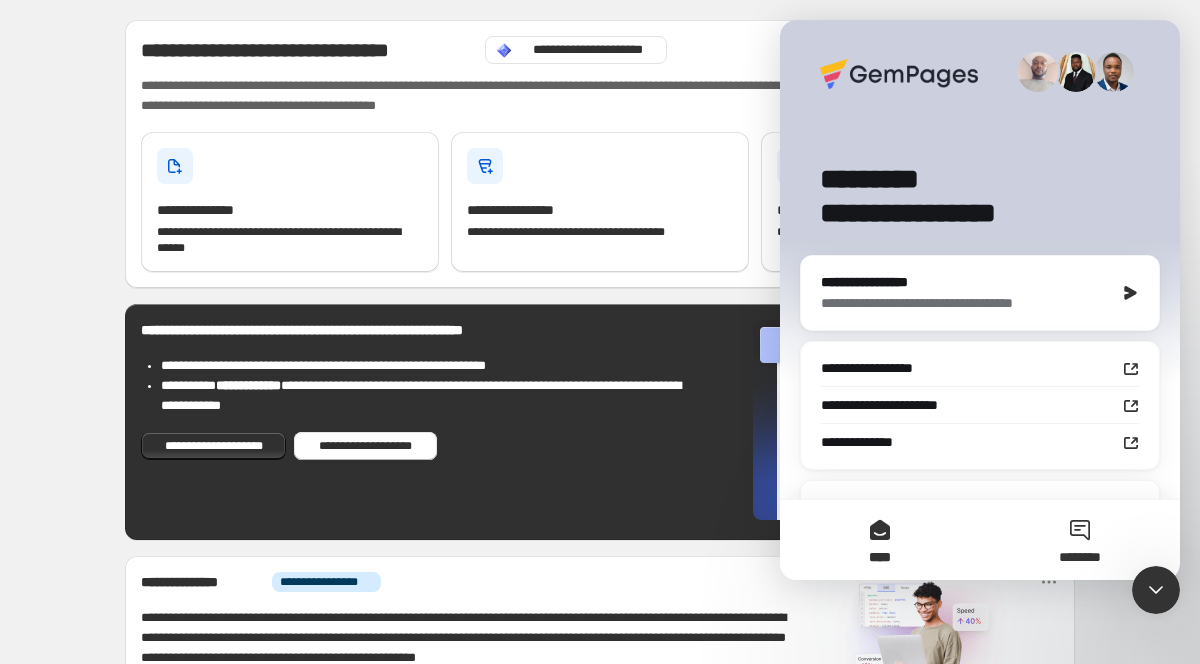 click on "********" at bounding box center [1080, 540] 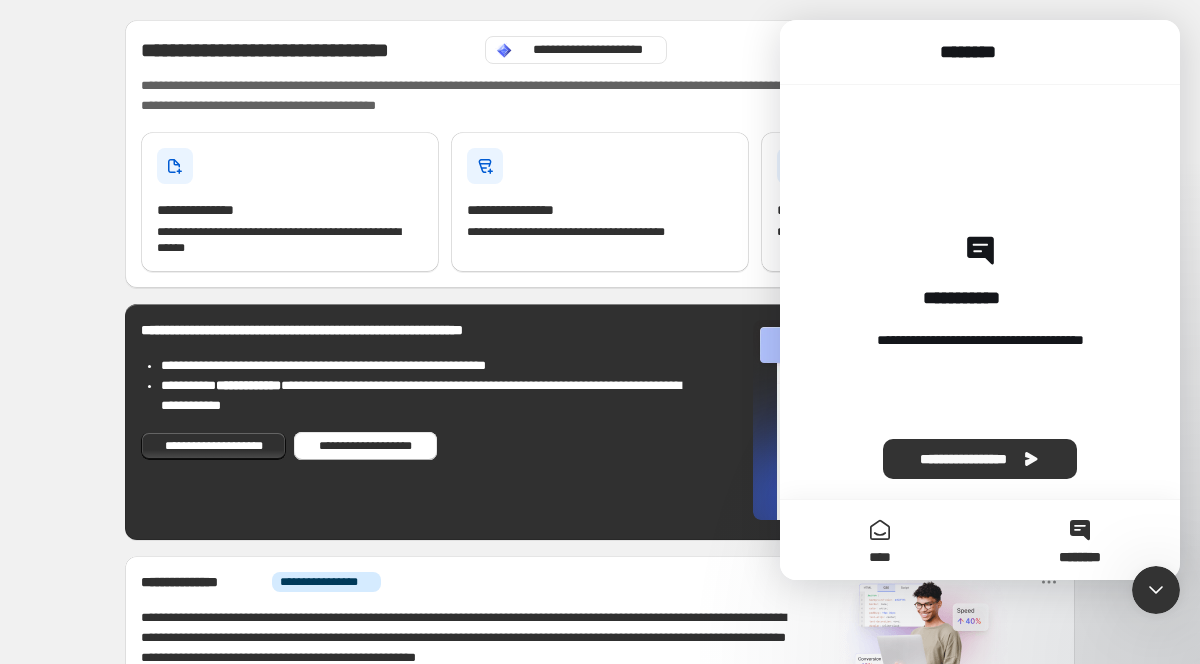 click on "****" at bounding box center (880, 540) 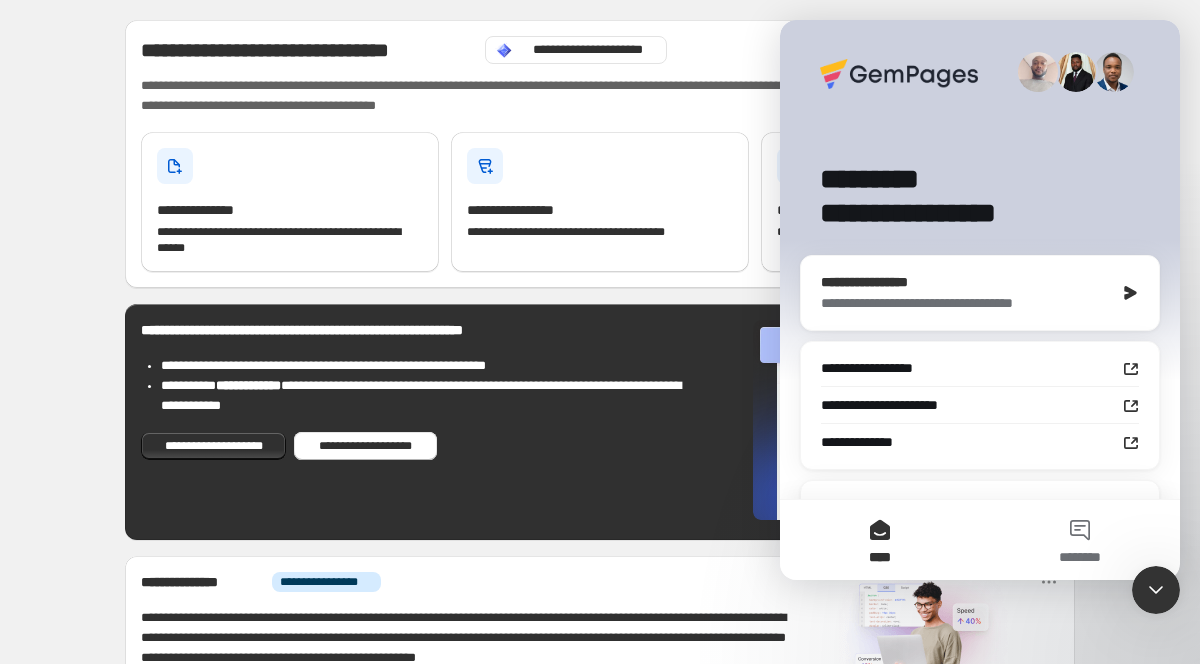 click on "**********" at bounding box center [967, 303] 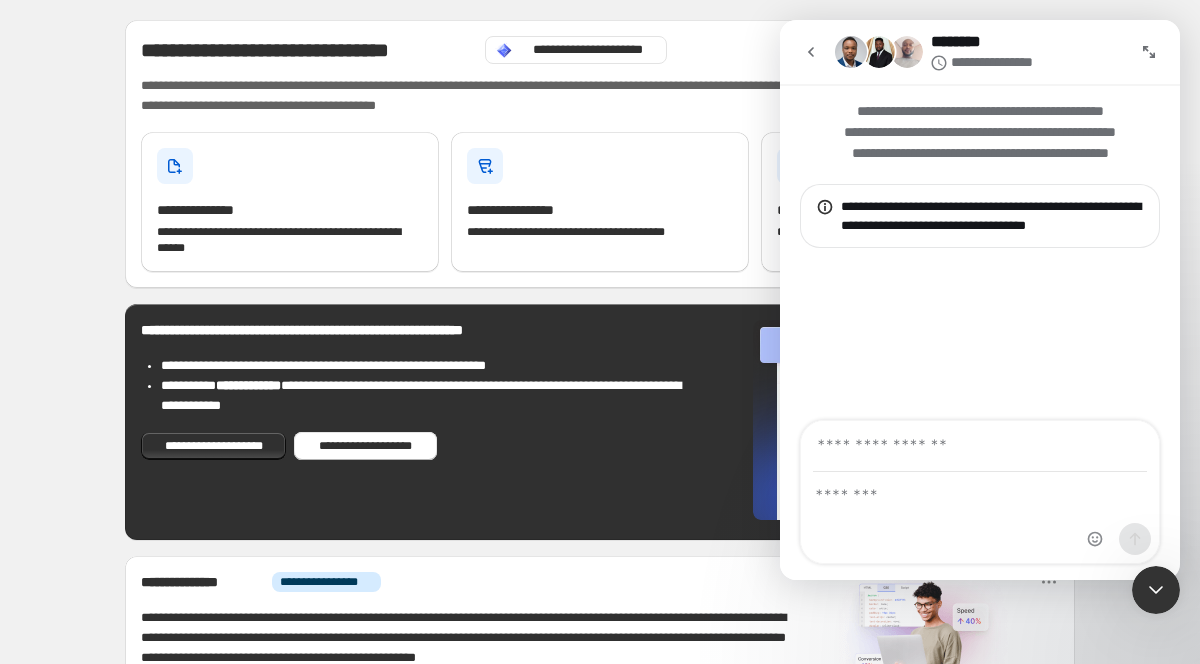 click 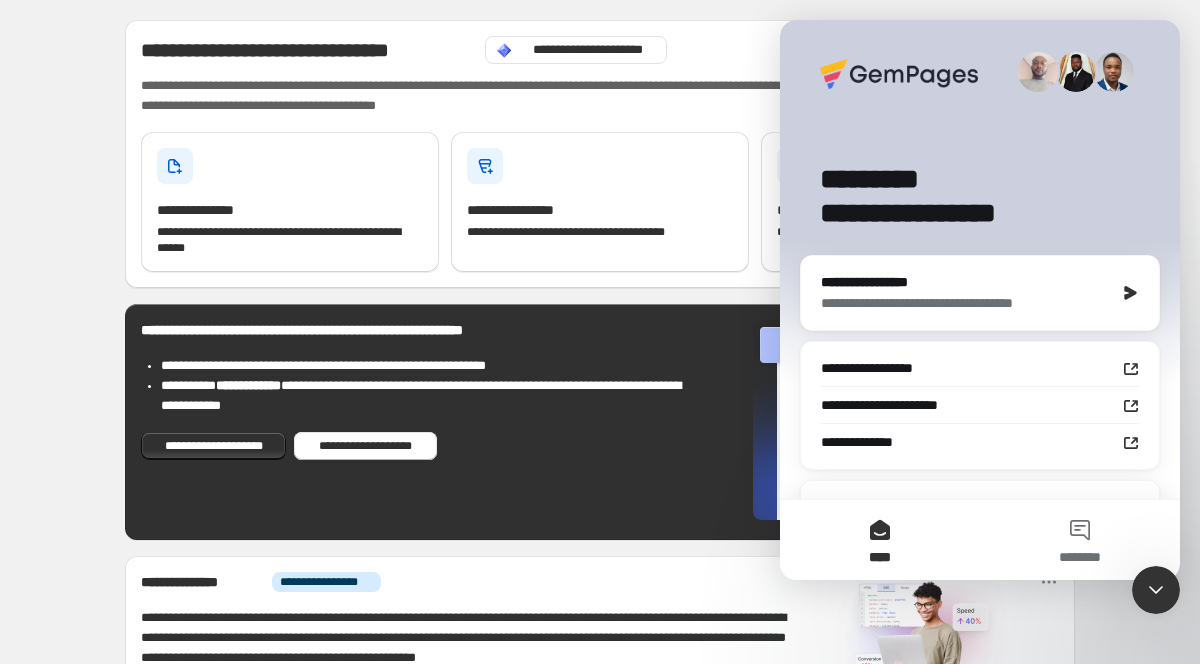scroll, scrollTop: 121, scrollLeft: 0, axis: vertical 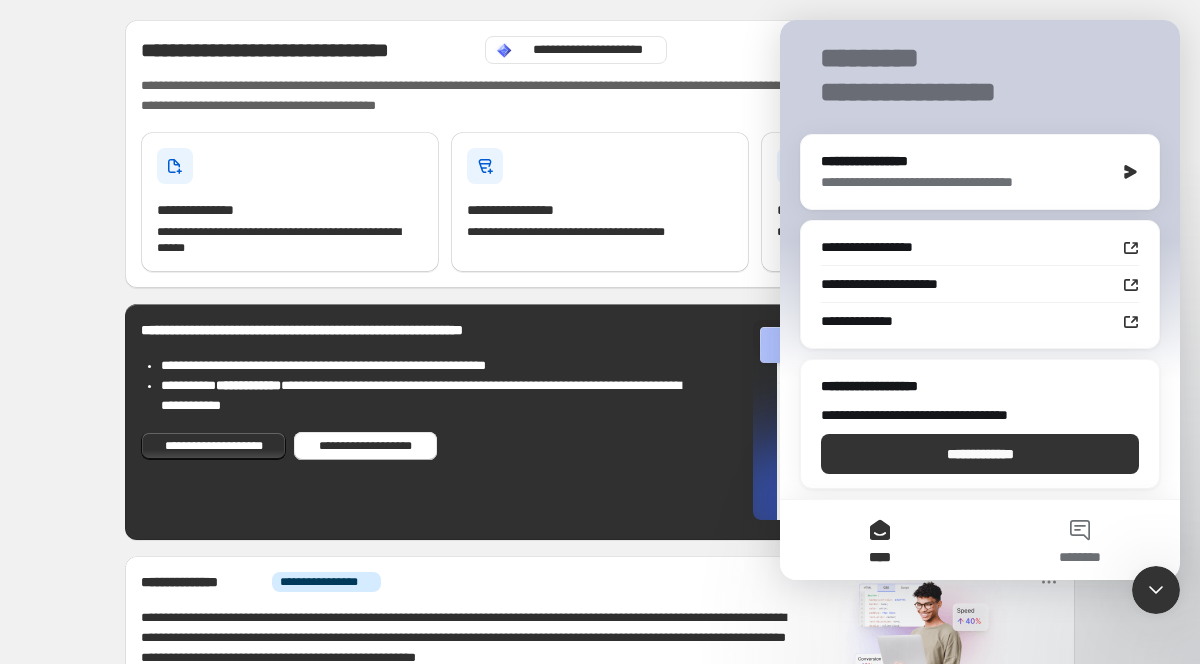 click 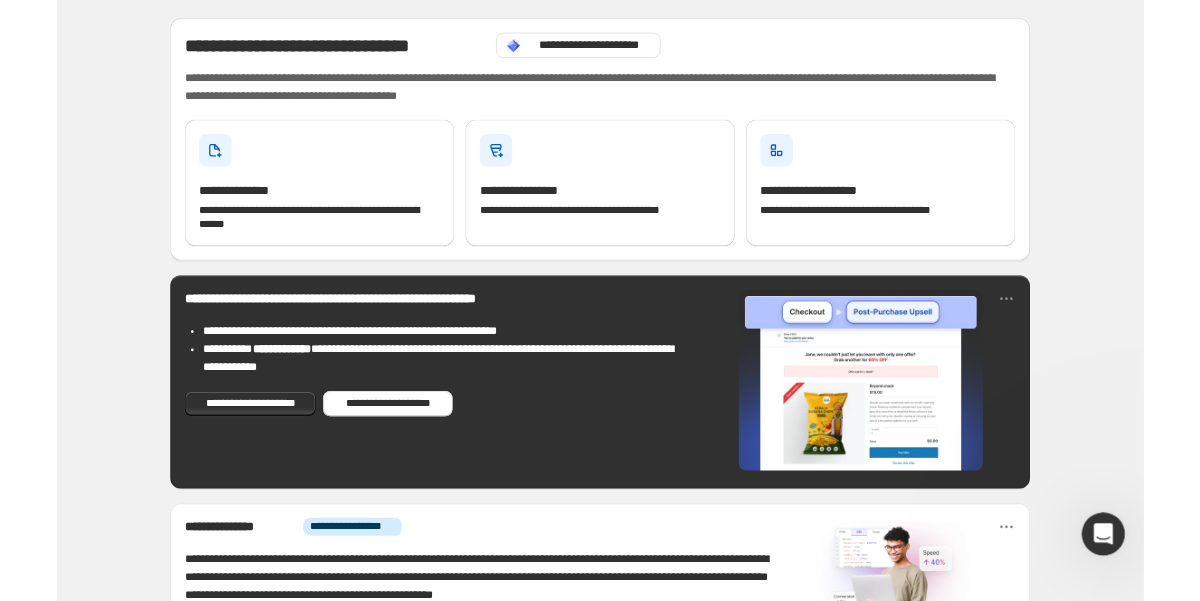 scroll, scrollTop: 0, scrollLeft: 0, axis: both 